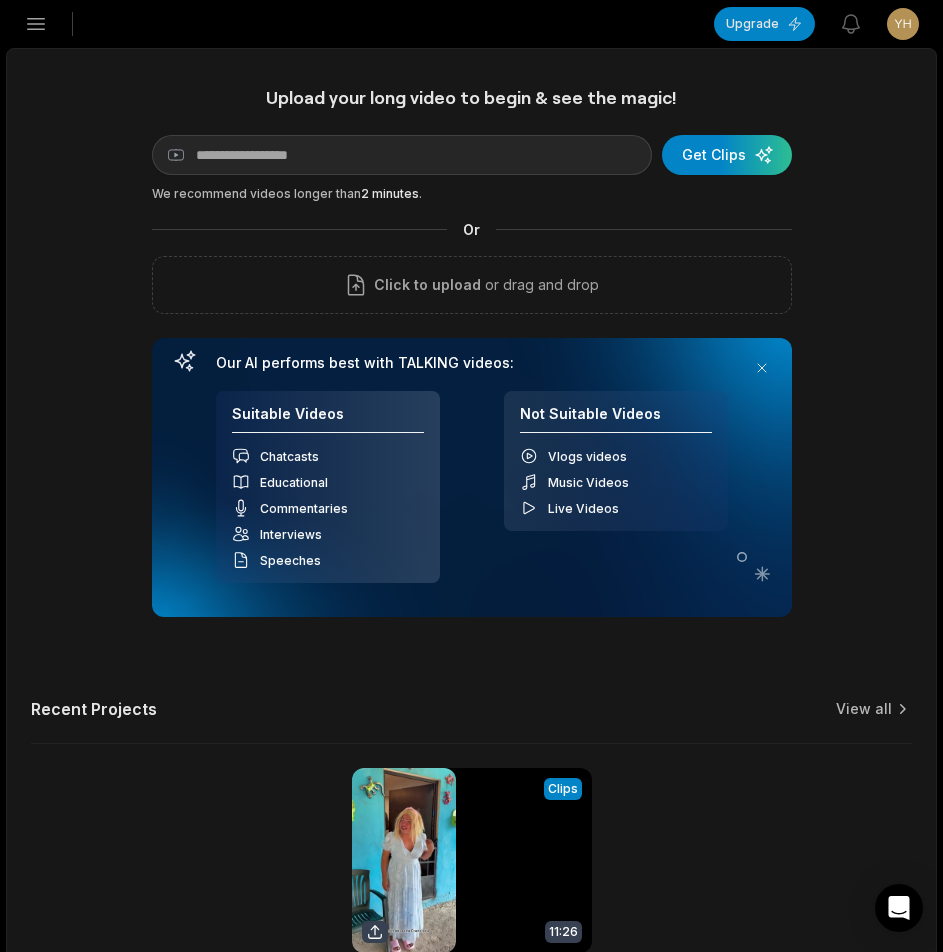 scroll, scrollTop: 0, scrollLeft: 0, axis: both 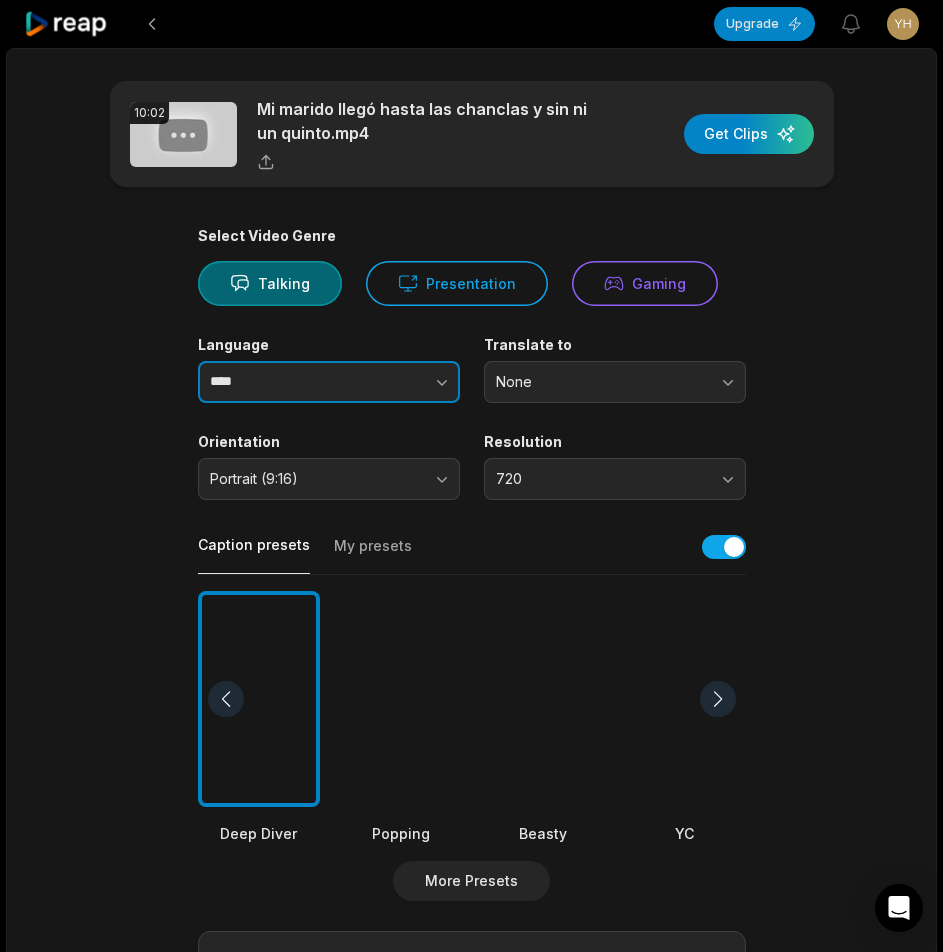 click on "****" at bounding box center (329, 382) 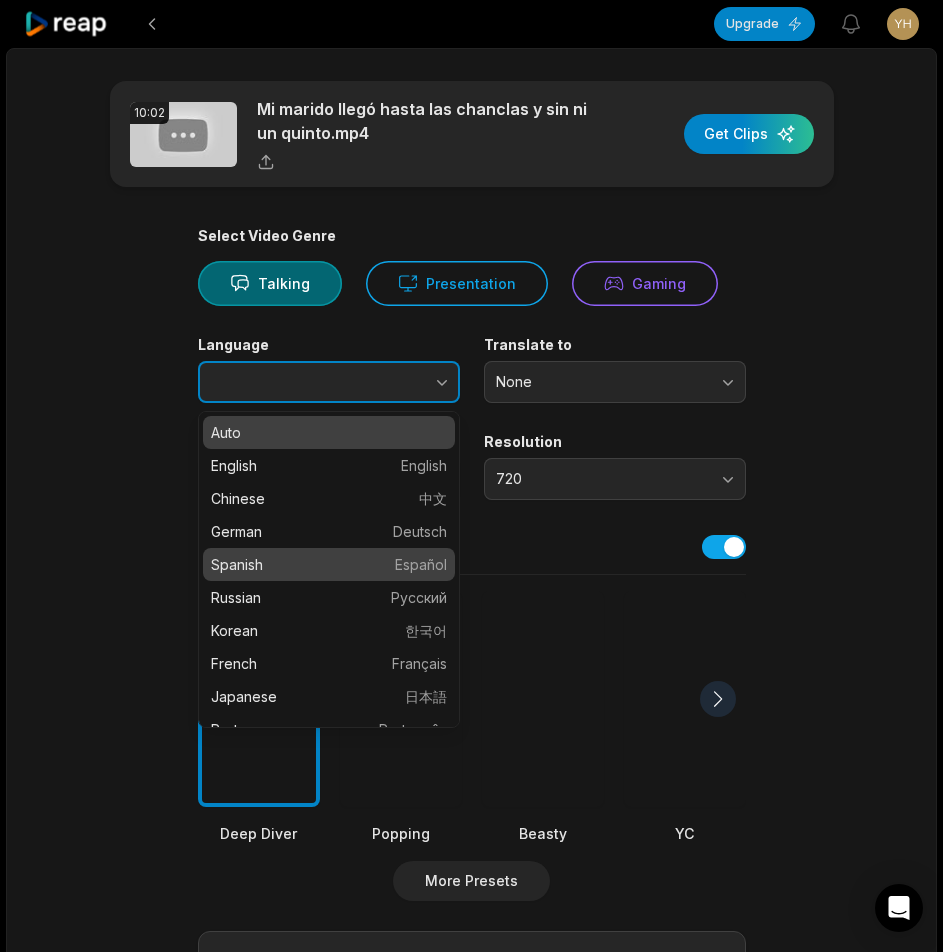 type on "*******" 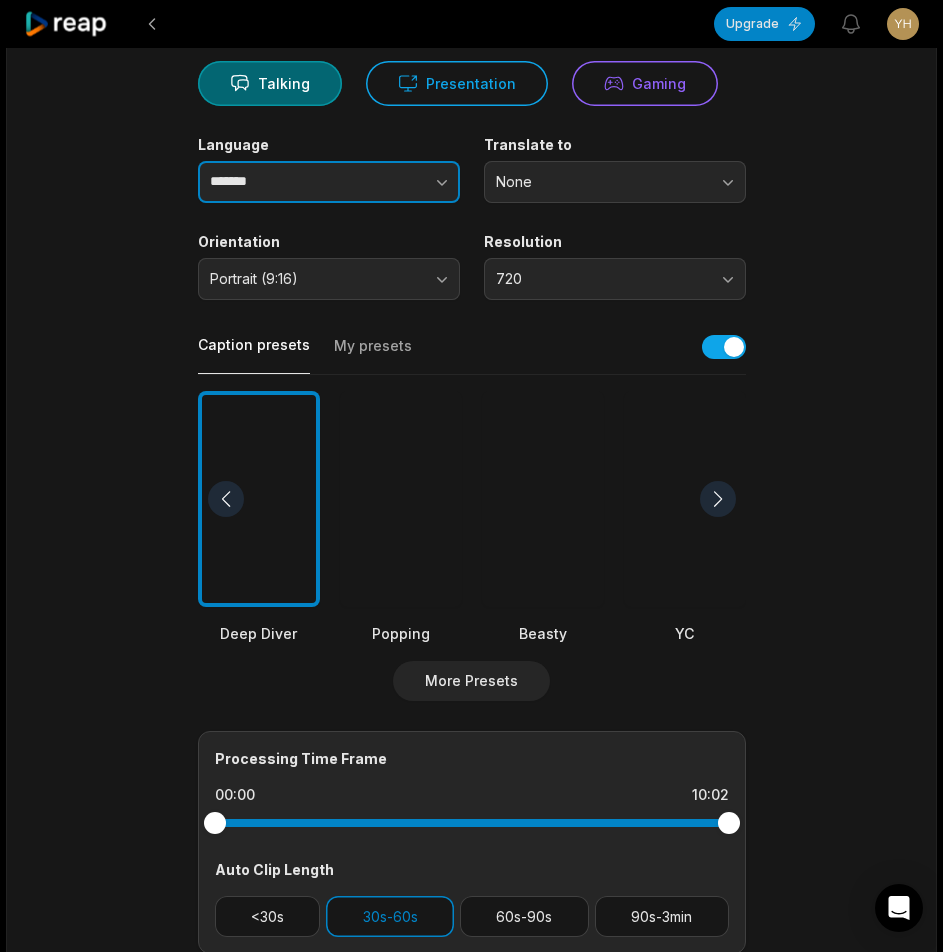 scroll, scrollTop: 300, scrollLeft: 0, axis: vertical 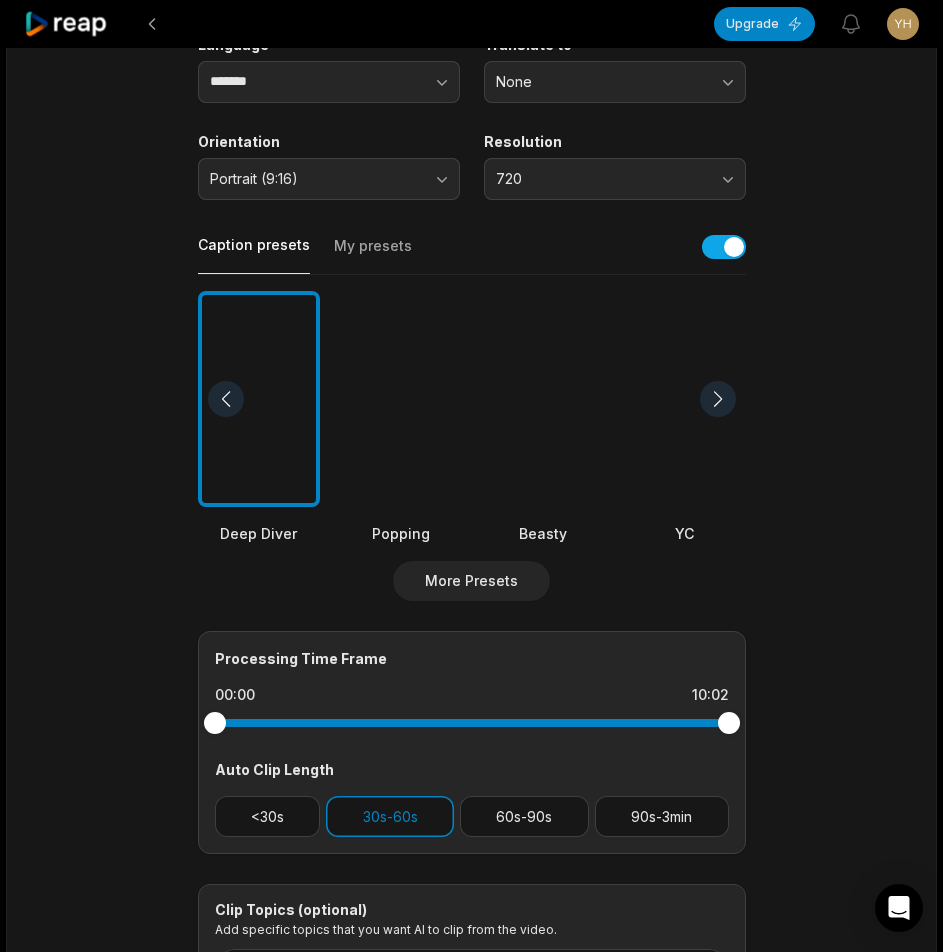 click at bounding box center [543, 399] 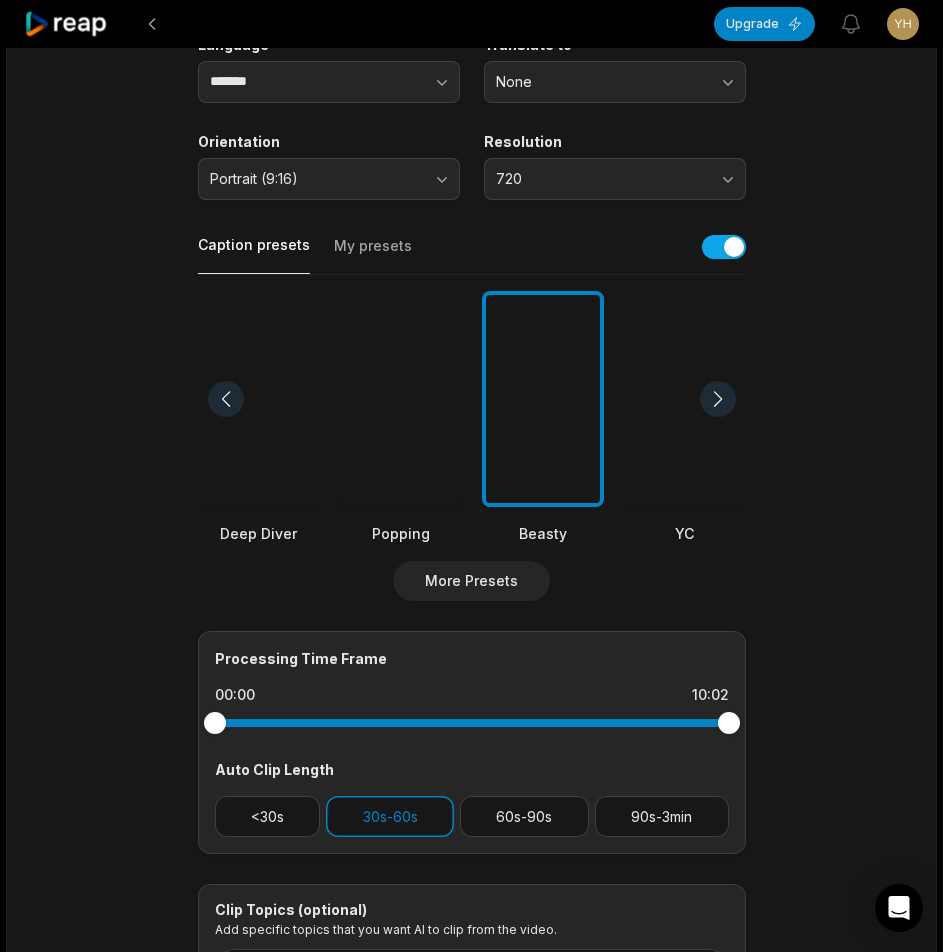 scroll, scrollTop: 498, scrollLeft: 0, axis: vertical 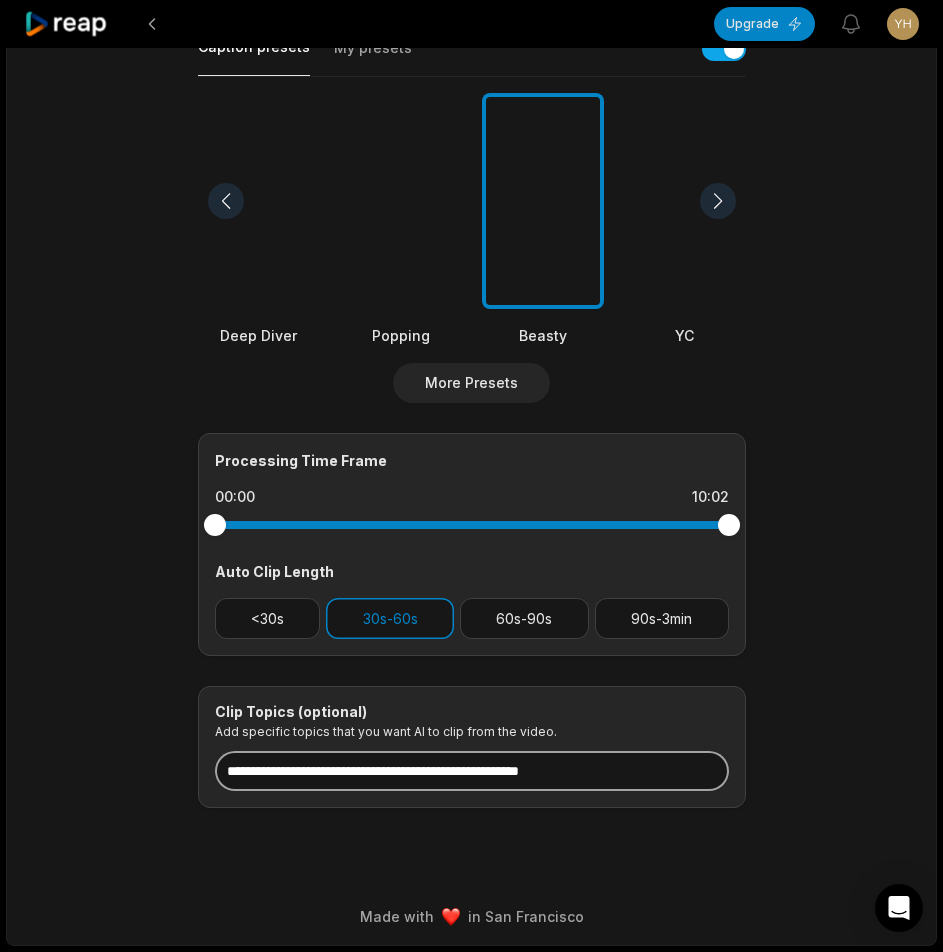click at bounding box center [472, 771] 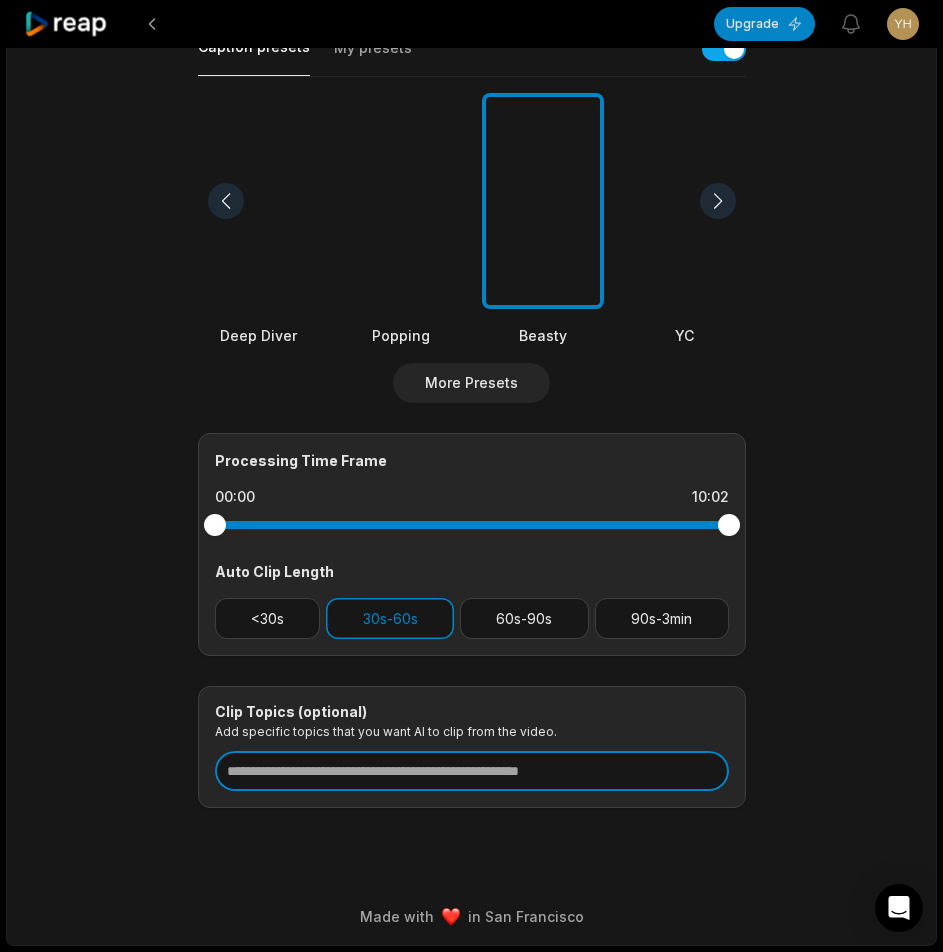 paste on "**********" 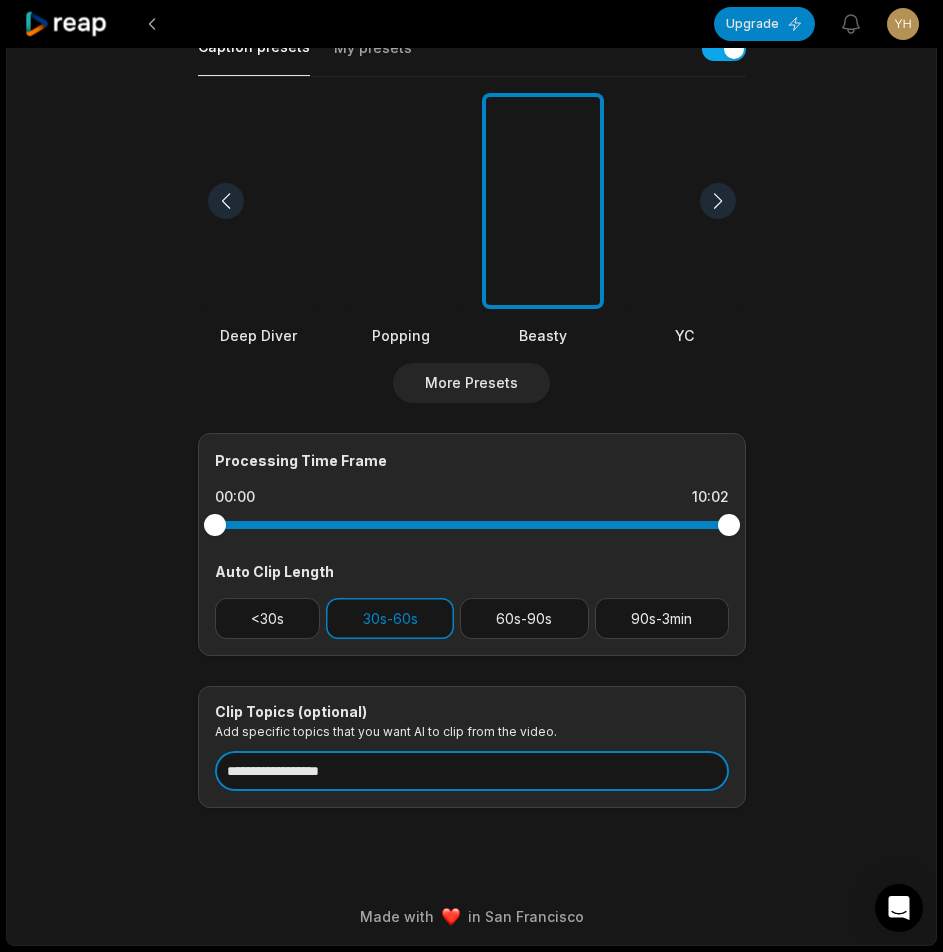scroll, scrollTop: 0, scrollLeft: 0, axis: both 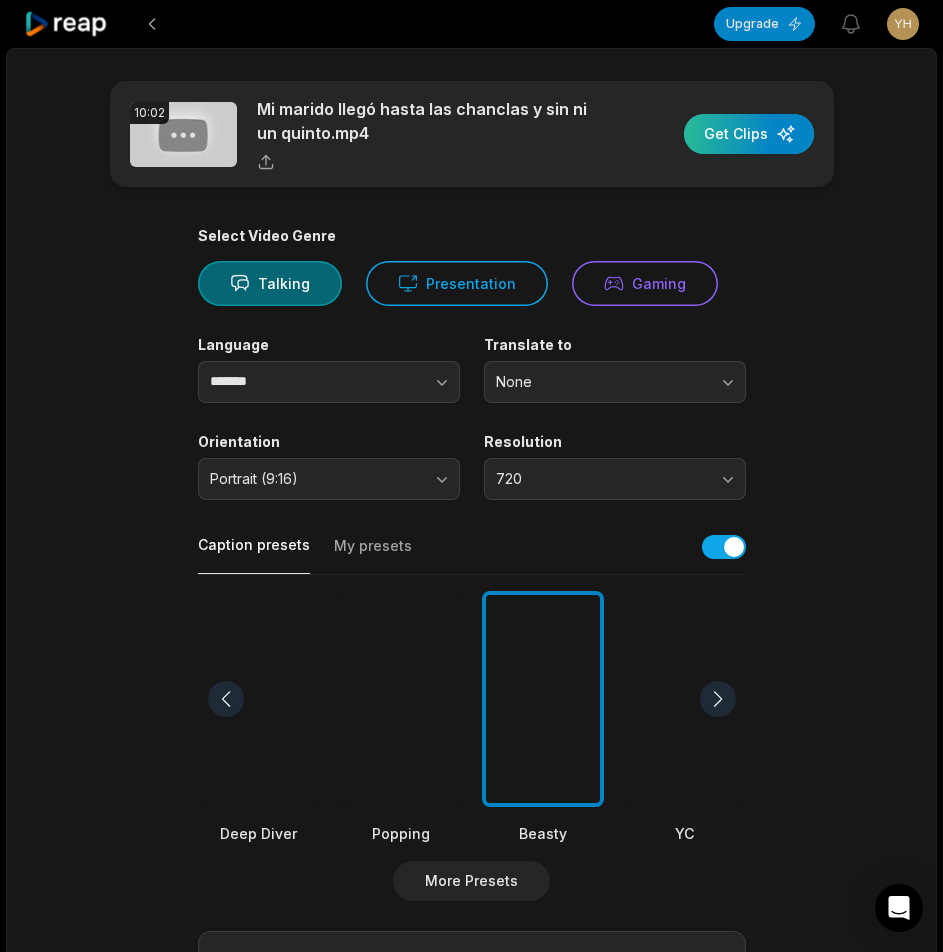 type on "**********" 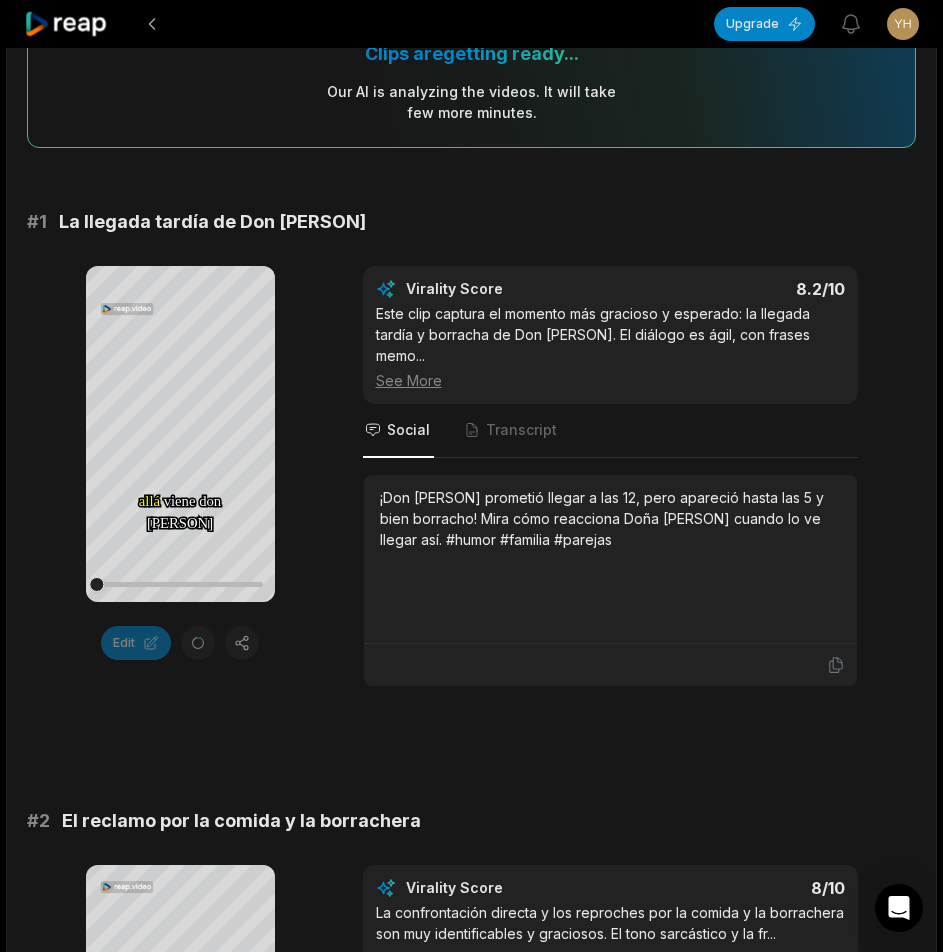 scroll, scrollTop: 0, scrollLeft: 0, axis: both 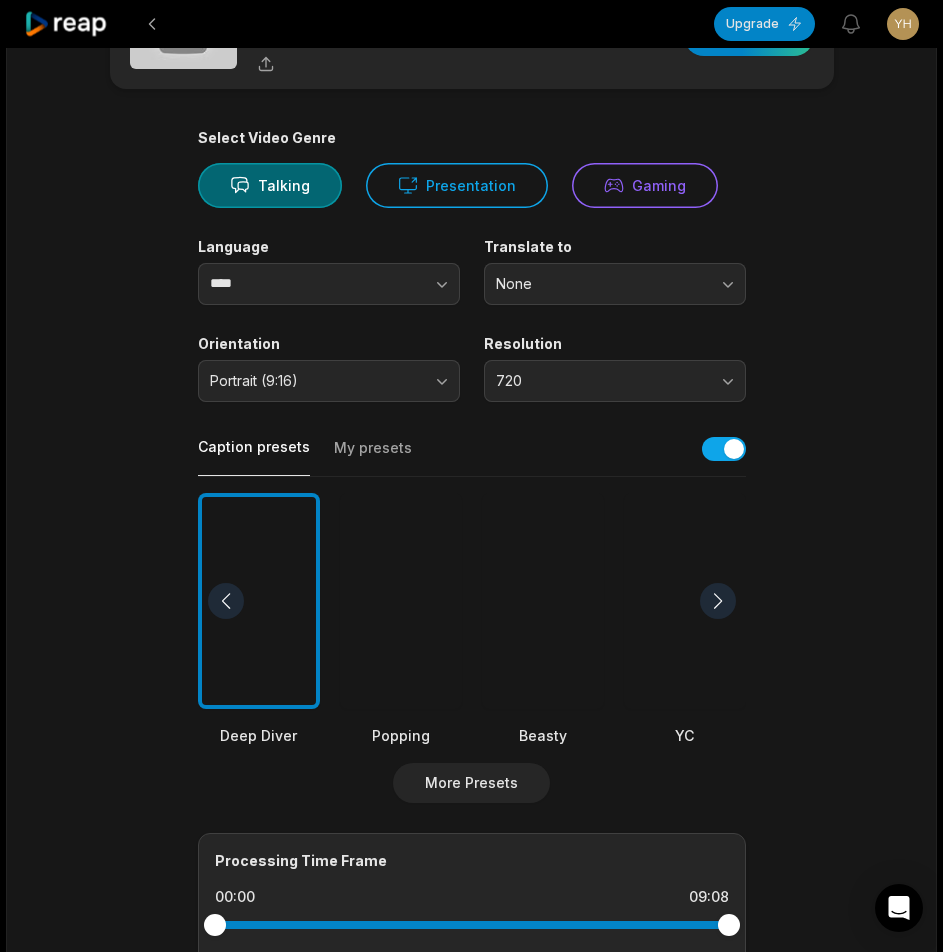 click at bounding box center (543, 601) 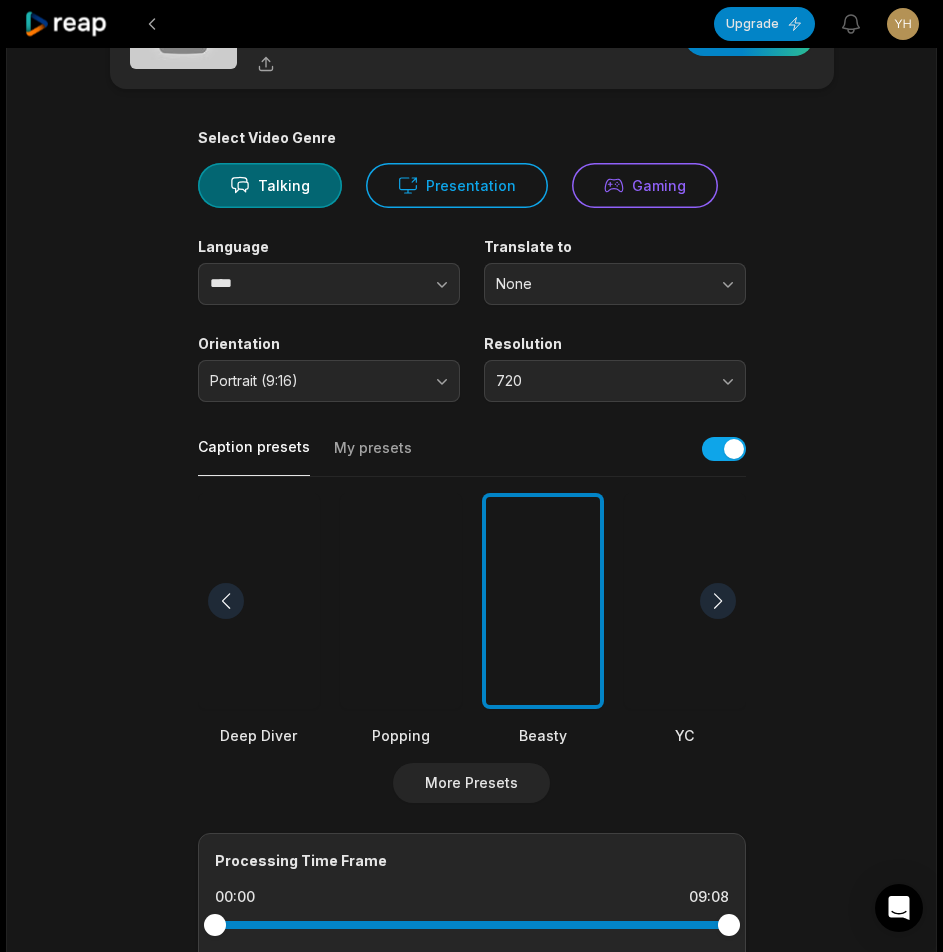 scroll, scrollTop: 0, scrollLeft: 0, axis: both 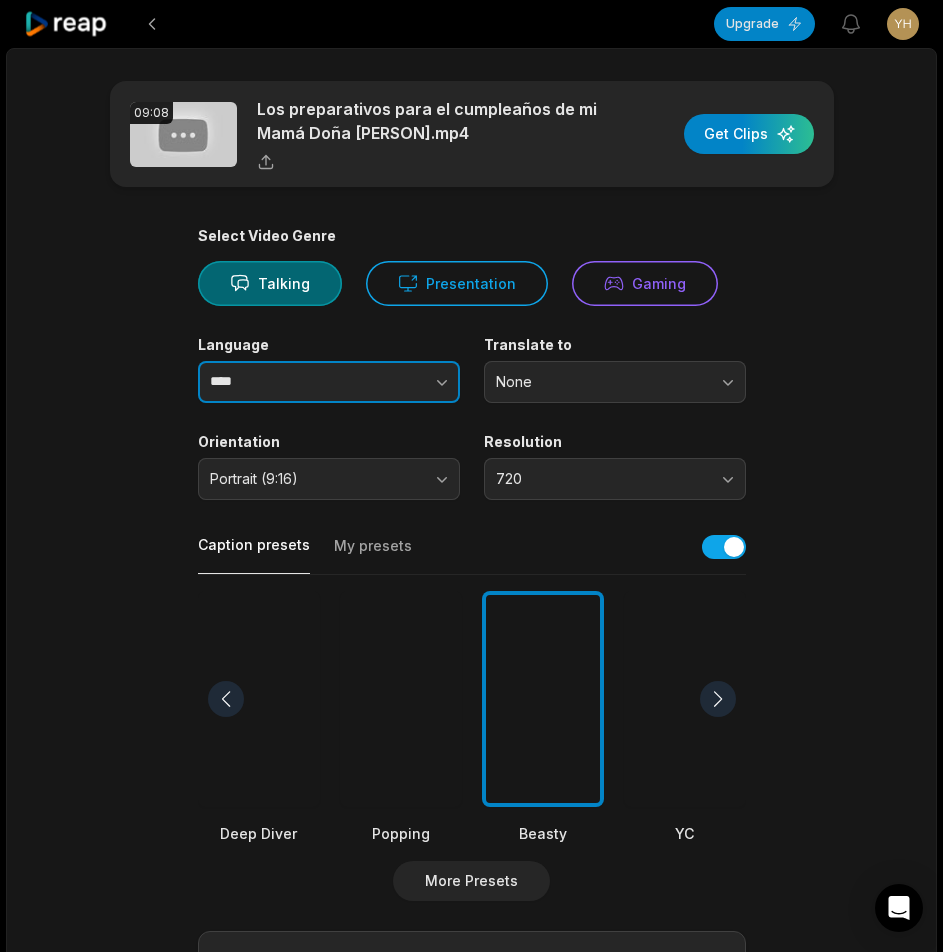 click at bounding box center [402, 382] 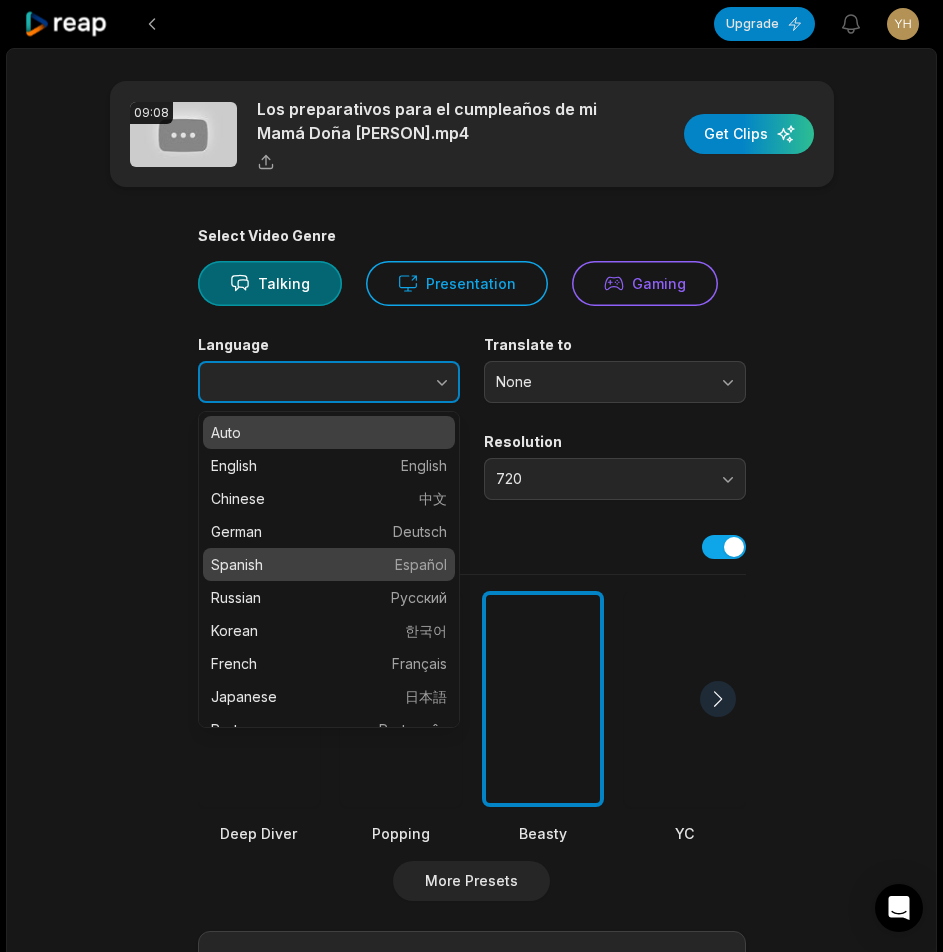 type on "*******" 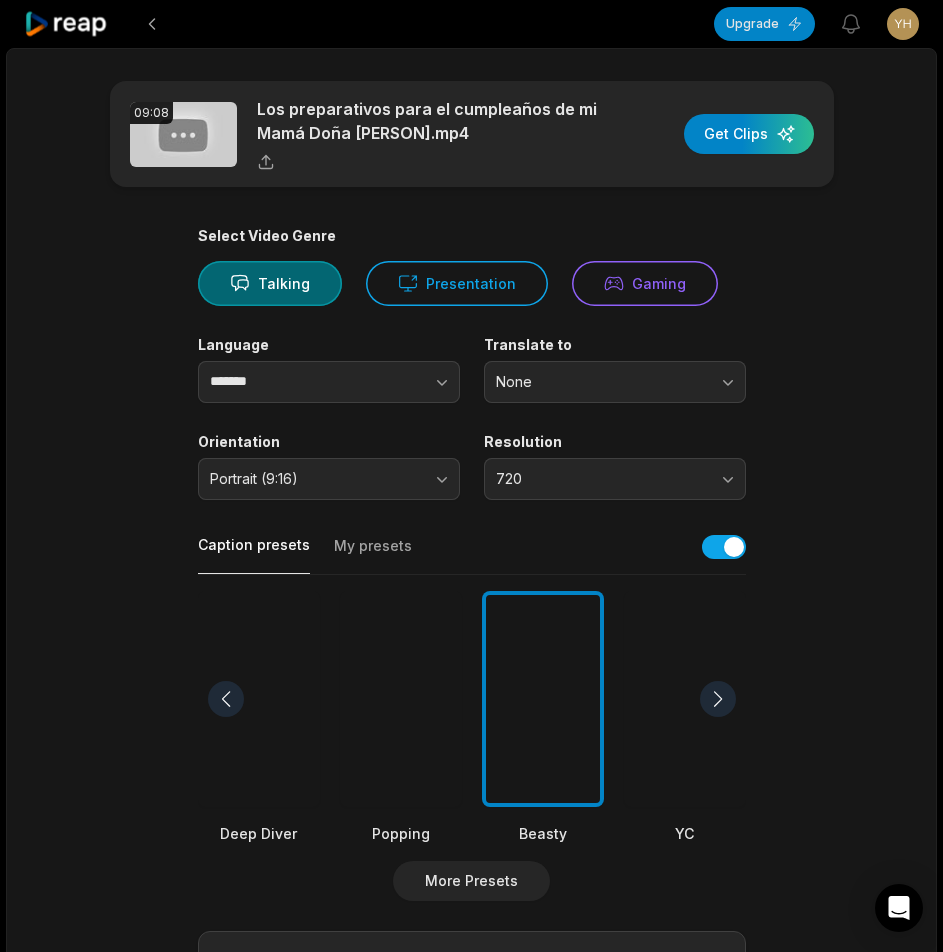 scroll, scrollTop: 498, scrollLeft: 0, axis: vertical 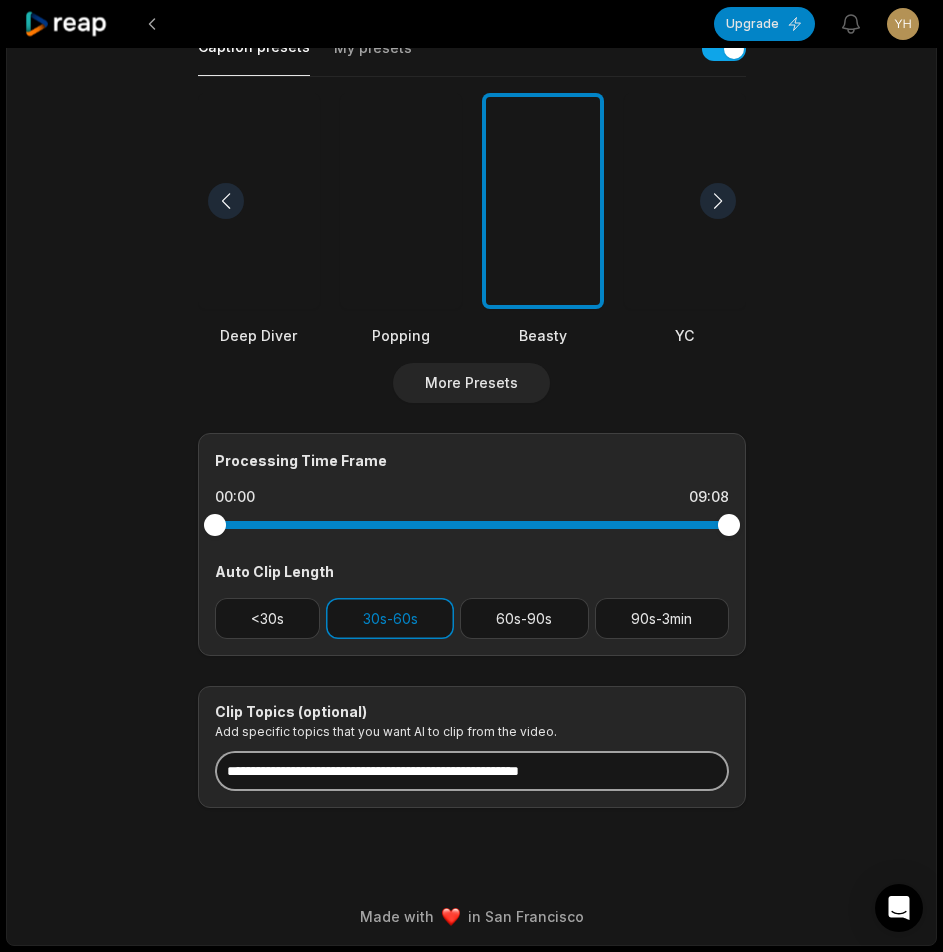 click at bounding box center [472, 771] 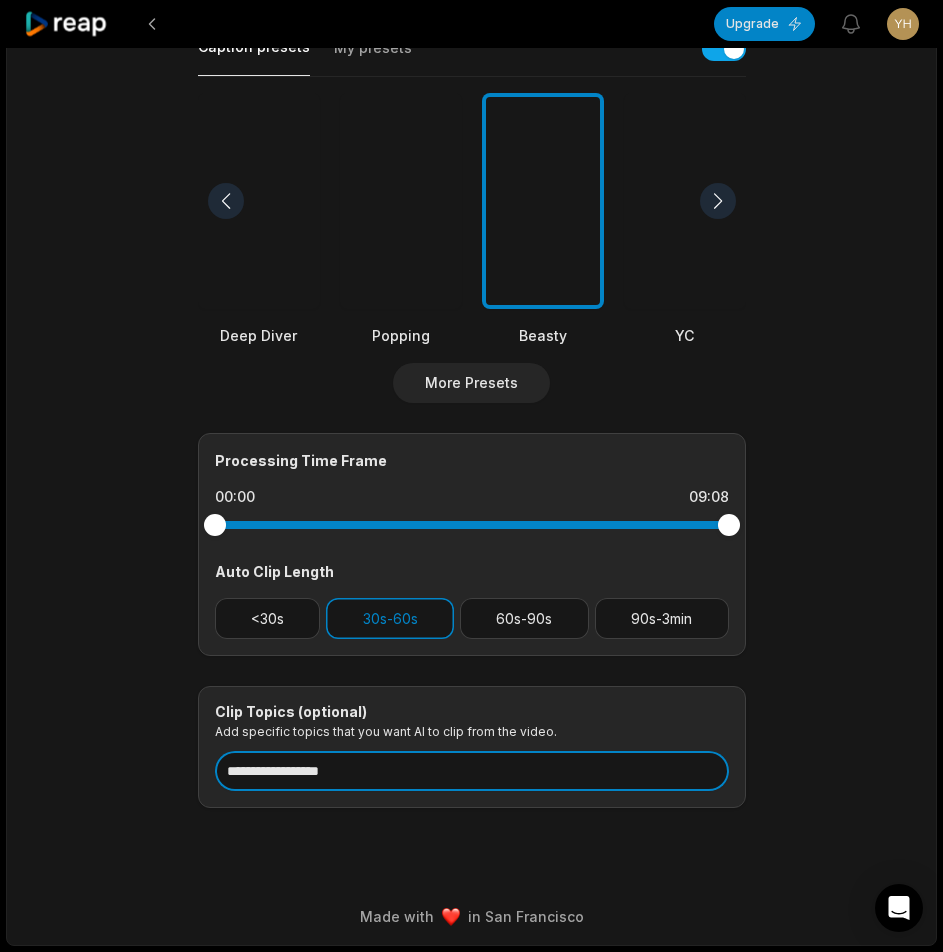 type on "**********" 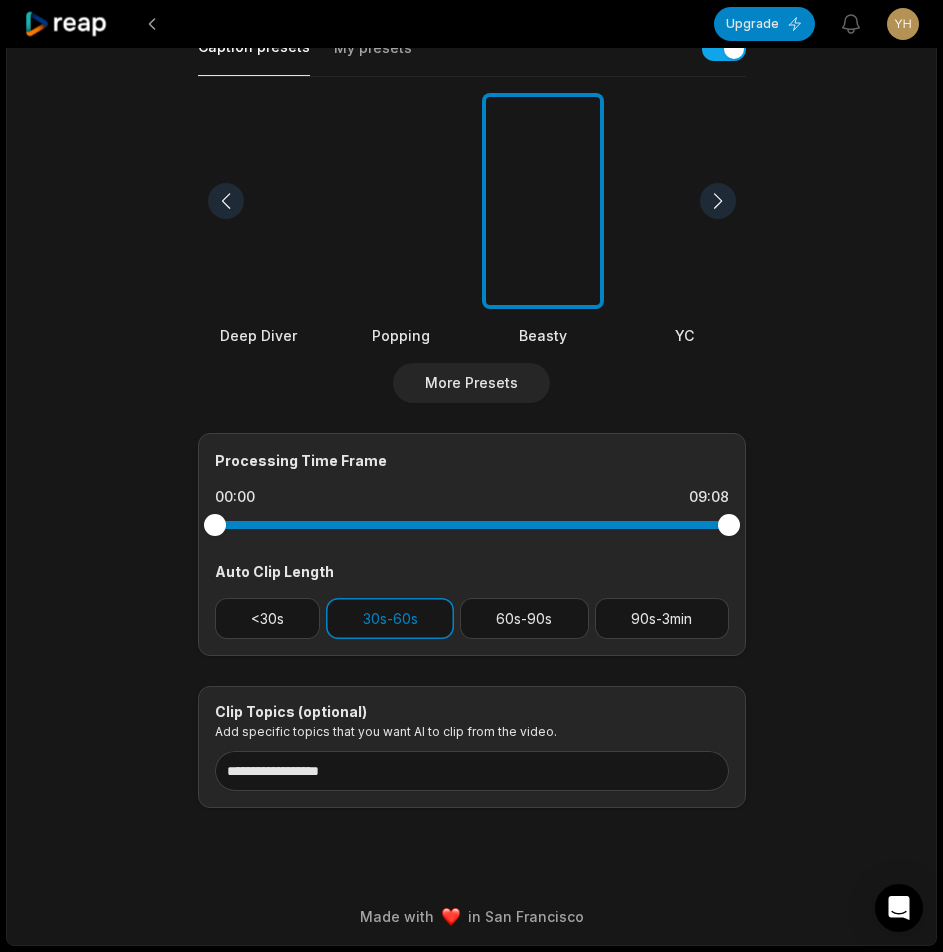scroll, scrollTop: 0, scrollLeft: 0, axis: both 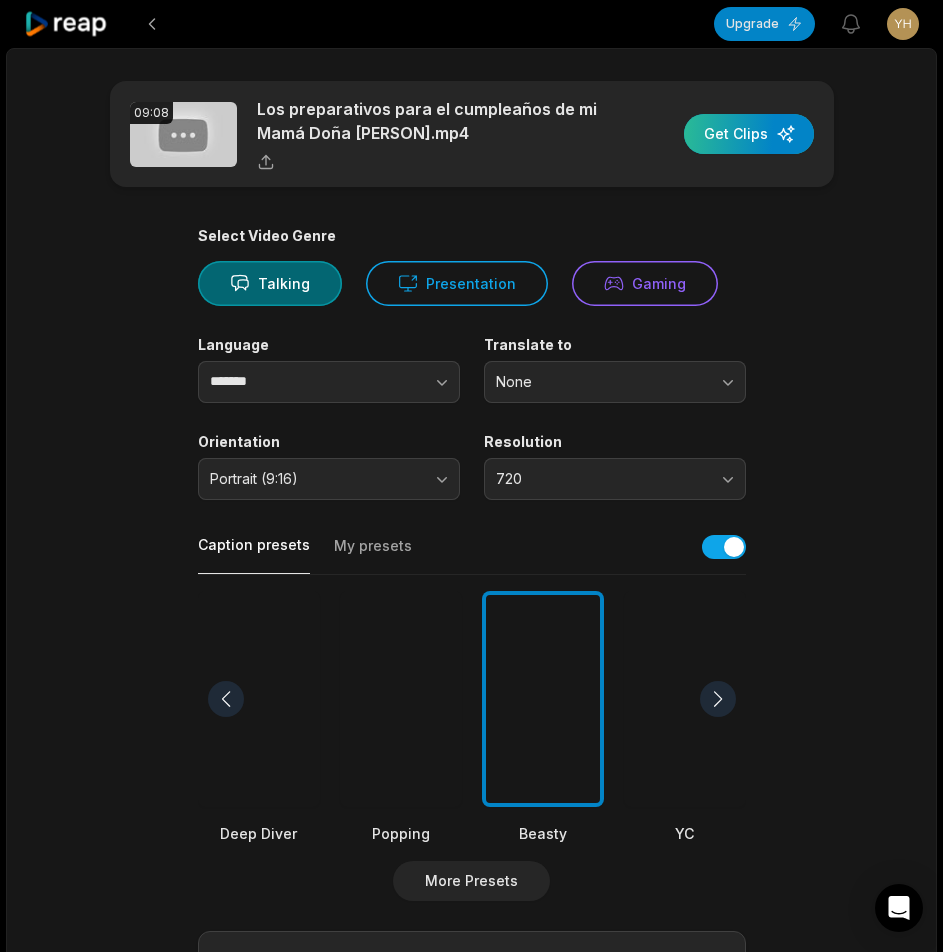 click at bounding box center (749, 134) 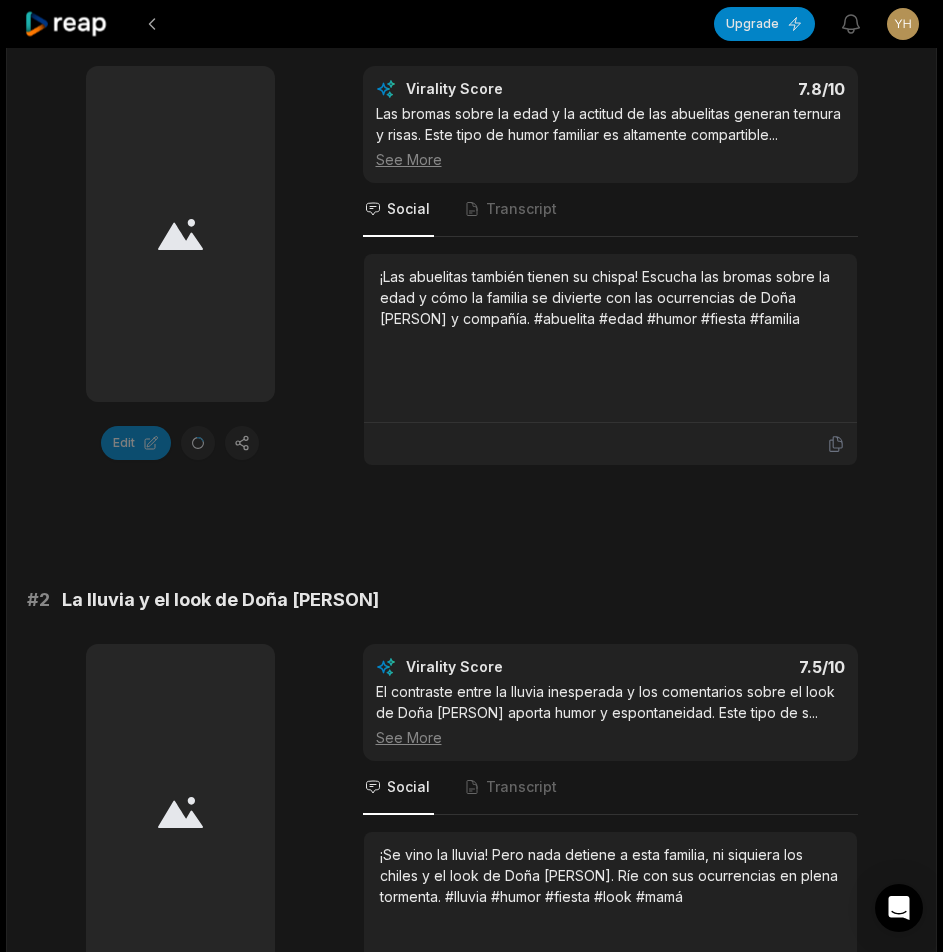 scroll, scrollTop: 0, scrollLeft: 0, axis: both 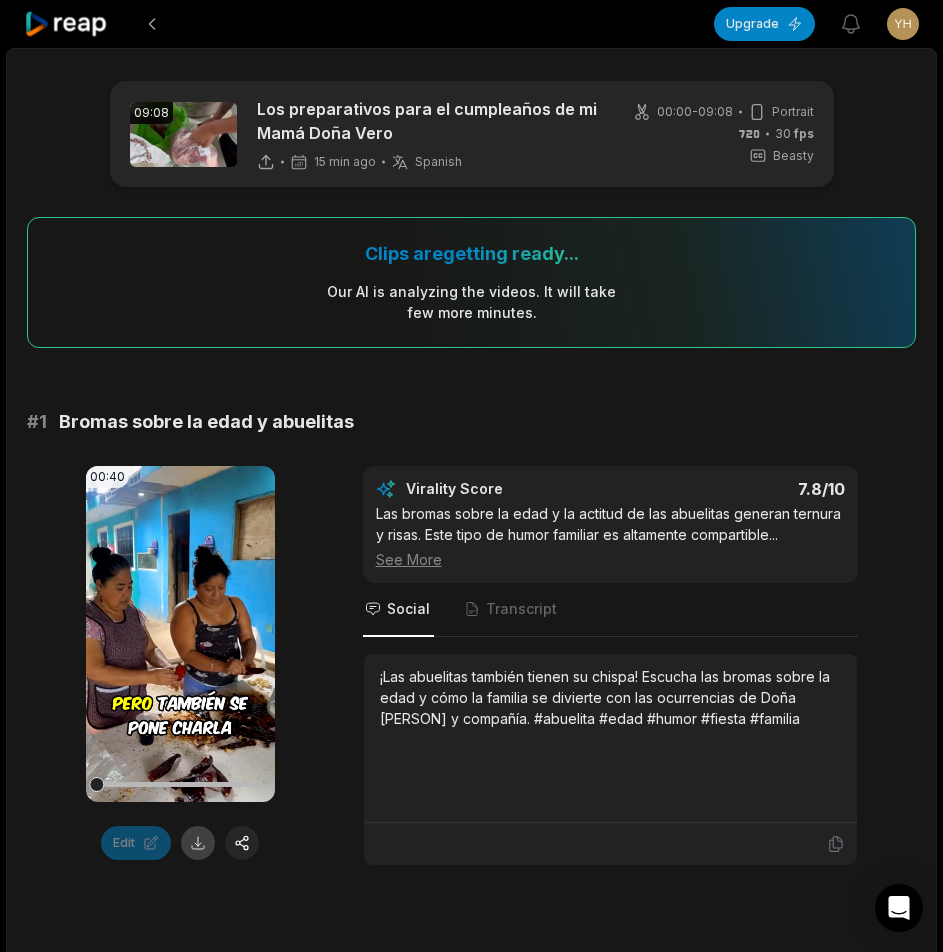 click at bounding box center (198, 843) 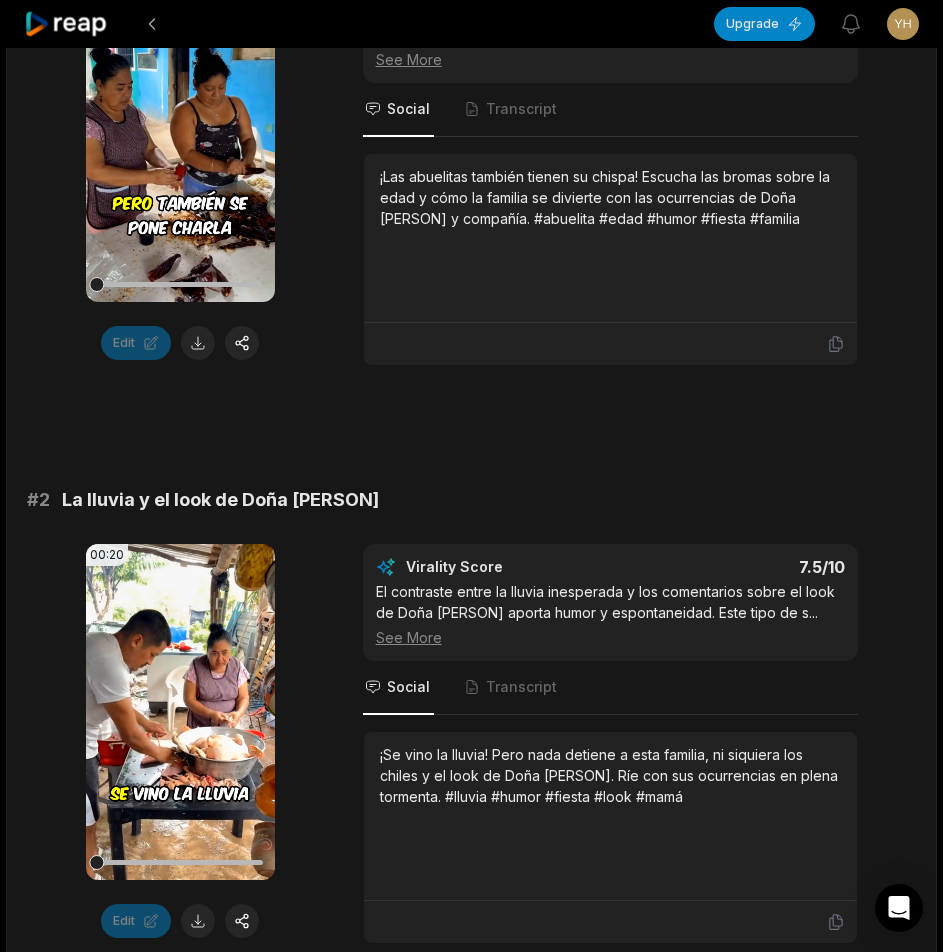 scroll, scrollTop: 700, scrollLeft: 0, axis: vertical 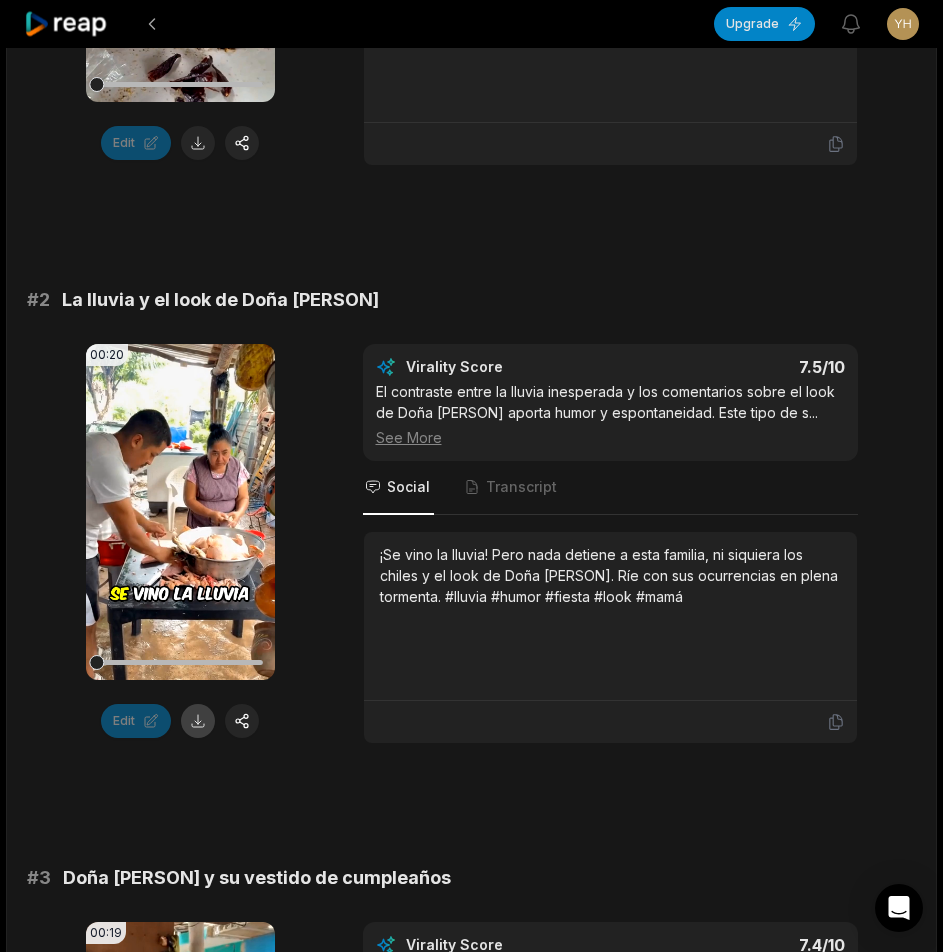 click at bounding box center (198, 721) 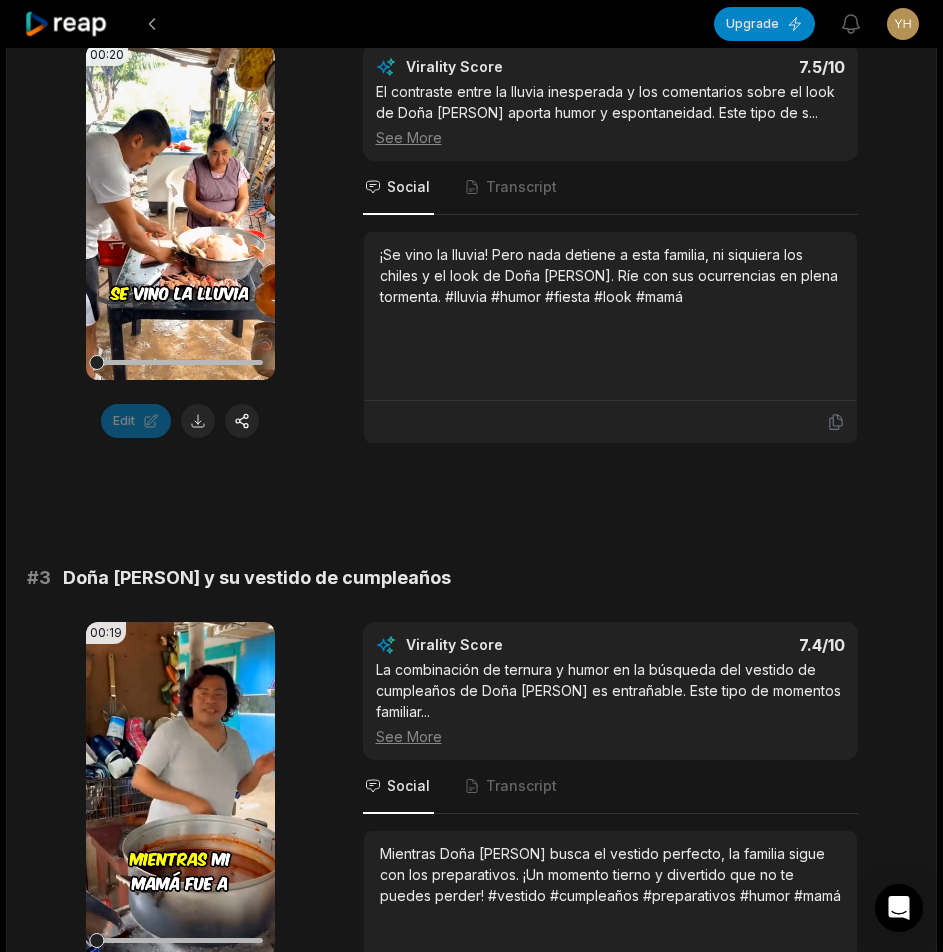 scroll, scrollTop: 1200, scrollLeft: 0, axis: vertical 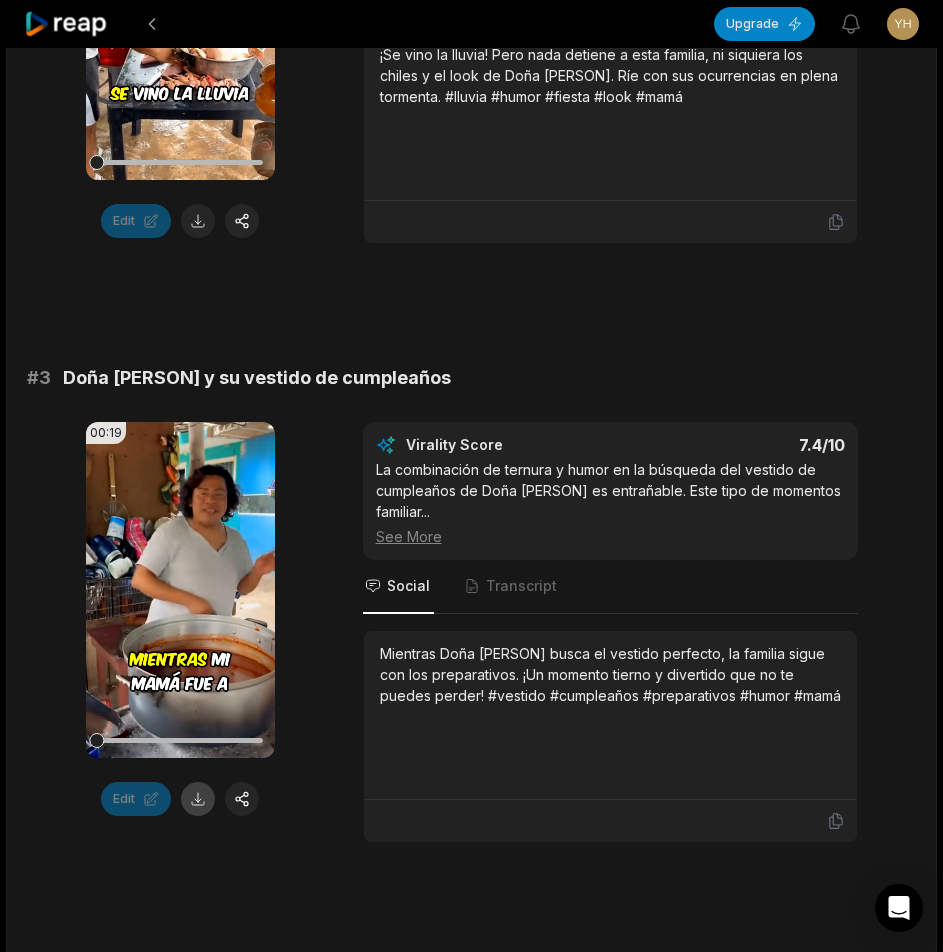 click at bounding box center (198, 799) 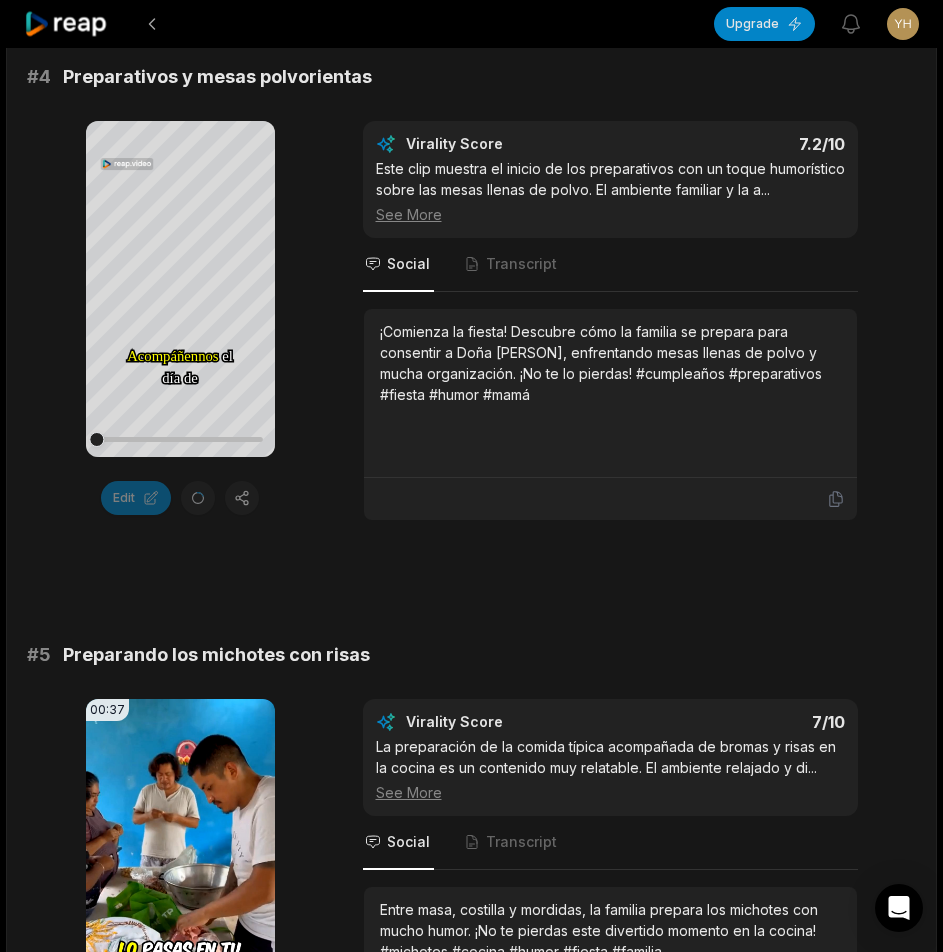 scroll, scrollTop: 2400, scrollLeft: 0, axis: vertical 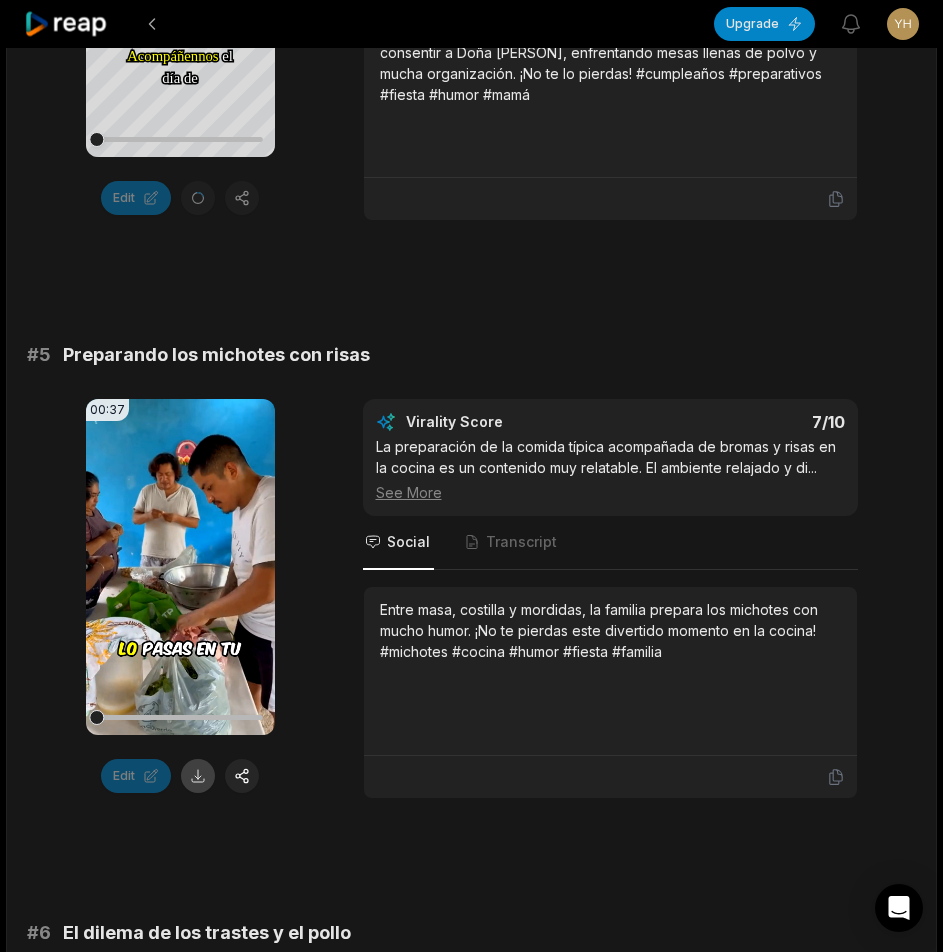 click at bounding box center (198, 776) 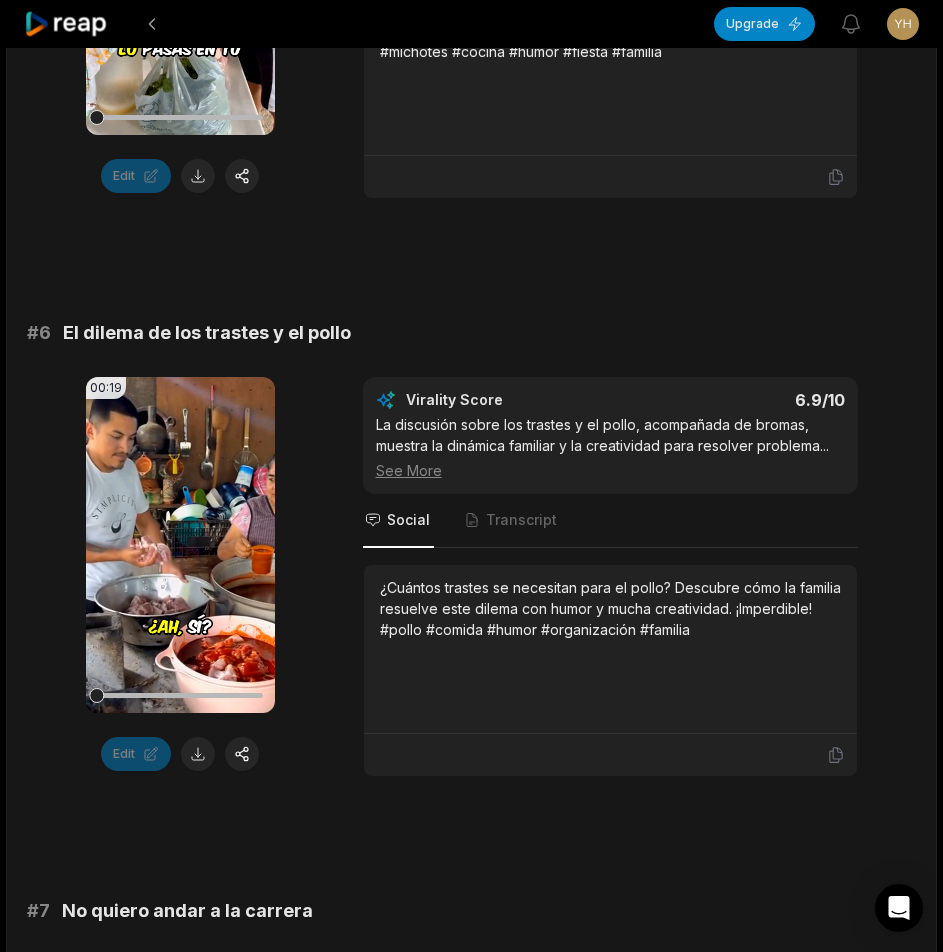 scroll, scrollTop: 3100, scrollLeft: 0, axis: vertical 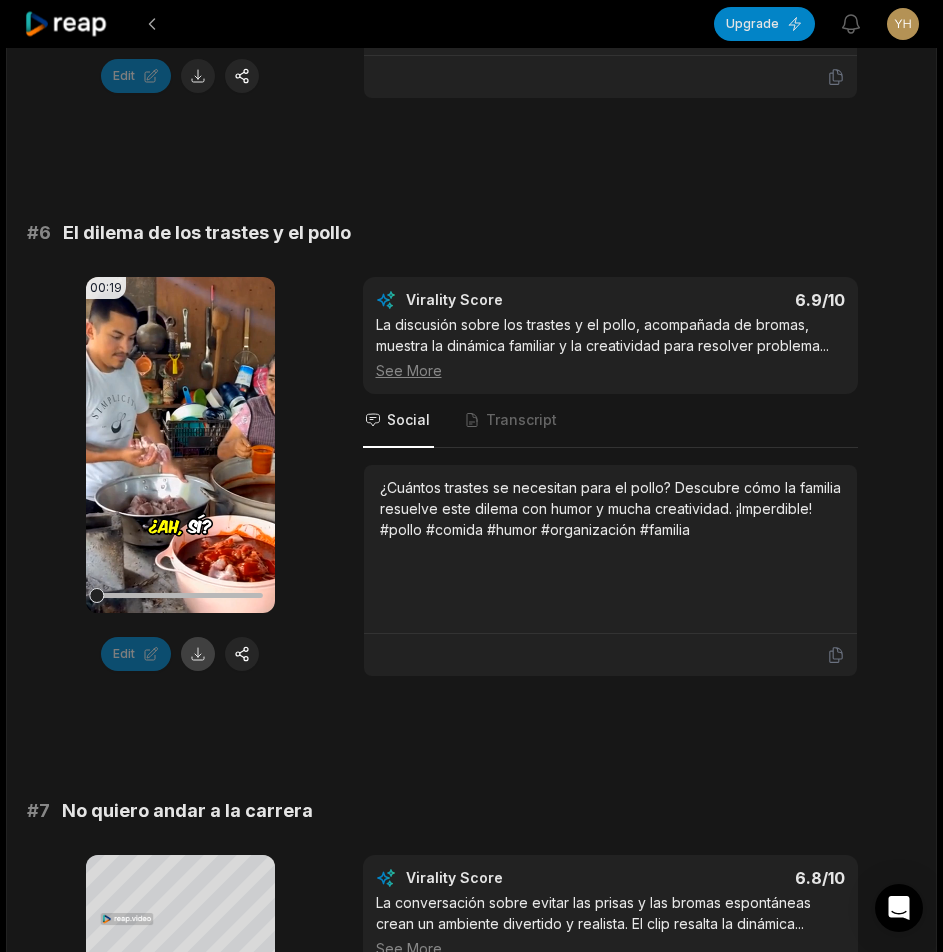 click at bounding box center [198, 654] 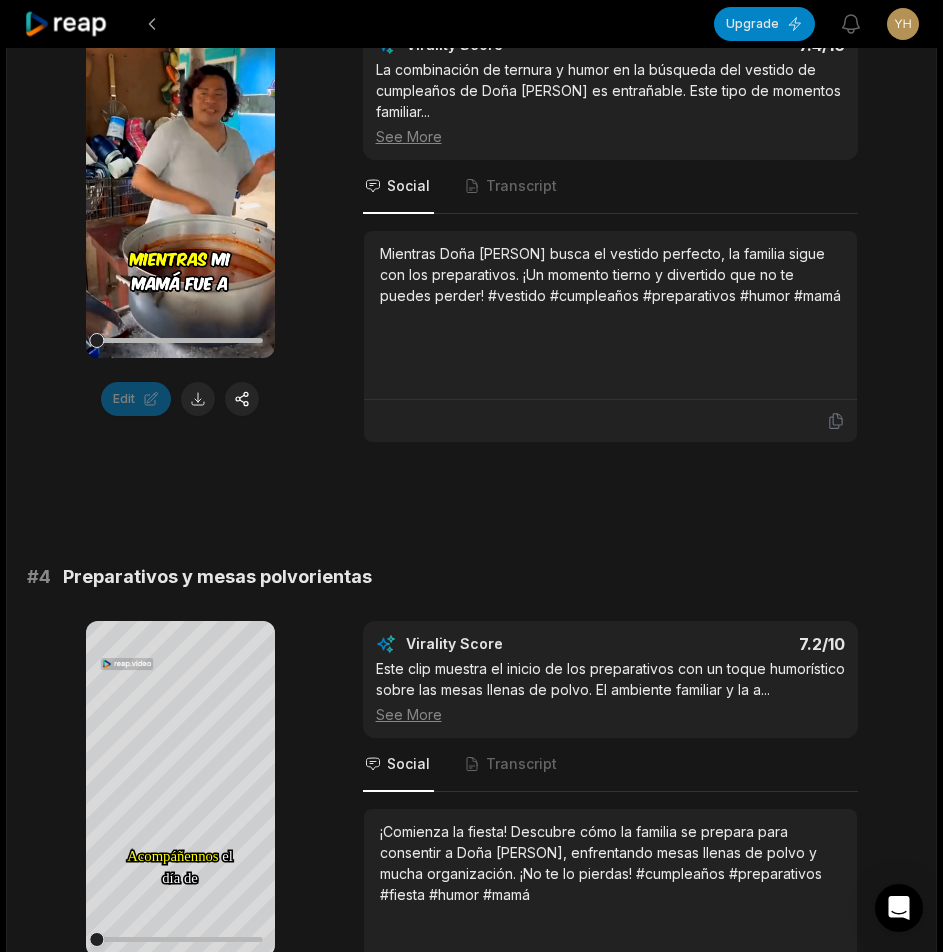 scroll, scrollTop: 1900, scrollLeft: 0, axis: vertical 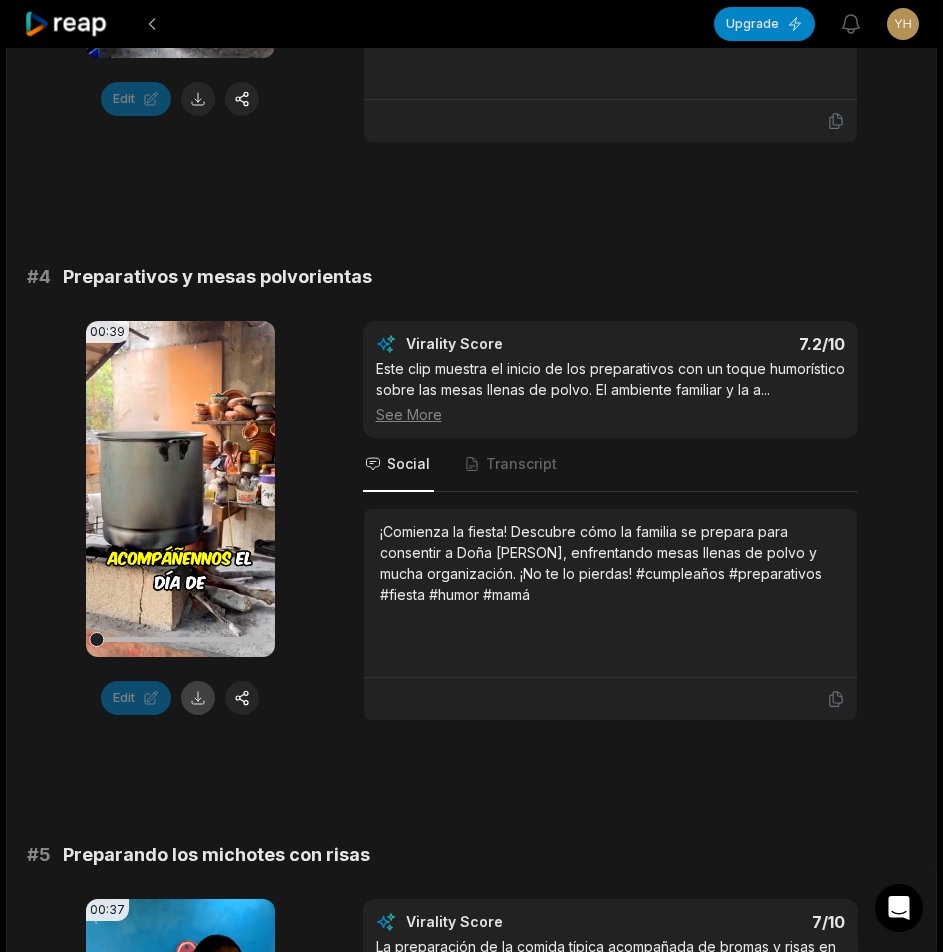 click at bounding box center (198, 698) 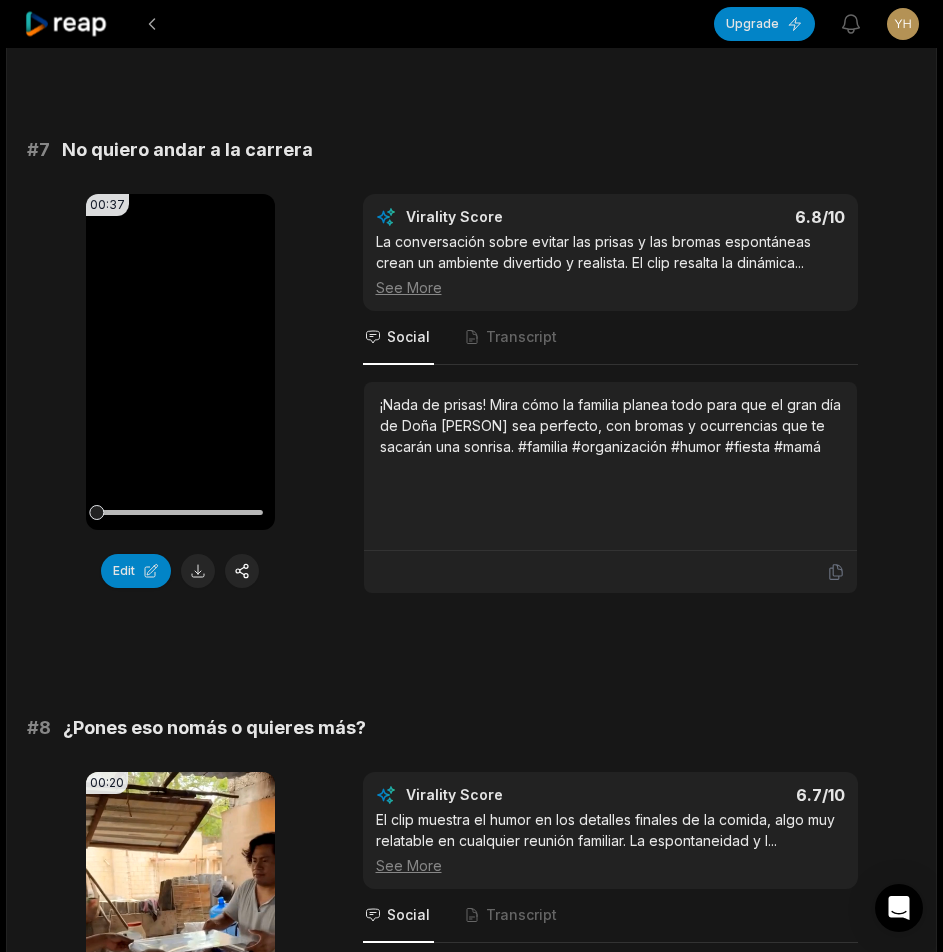 scroll, scrollTop: 3439, scrollLeft: 0, axis: vertical 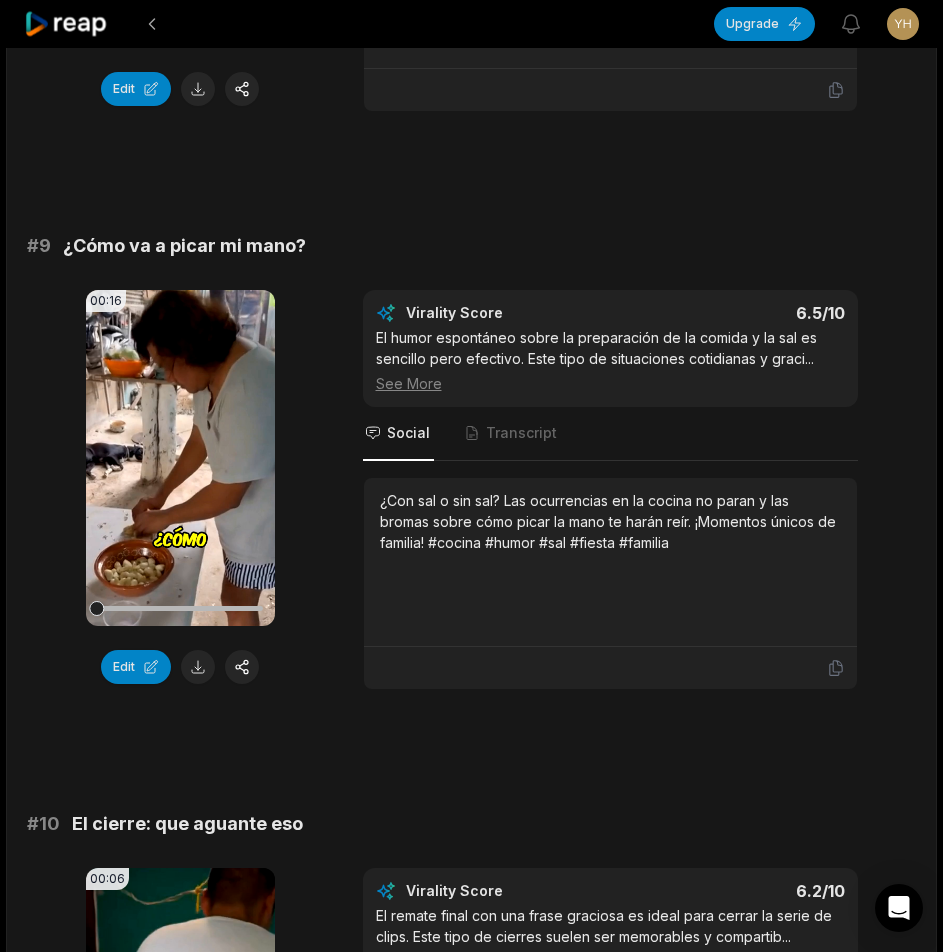 click 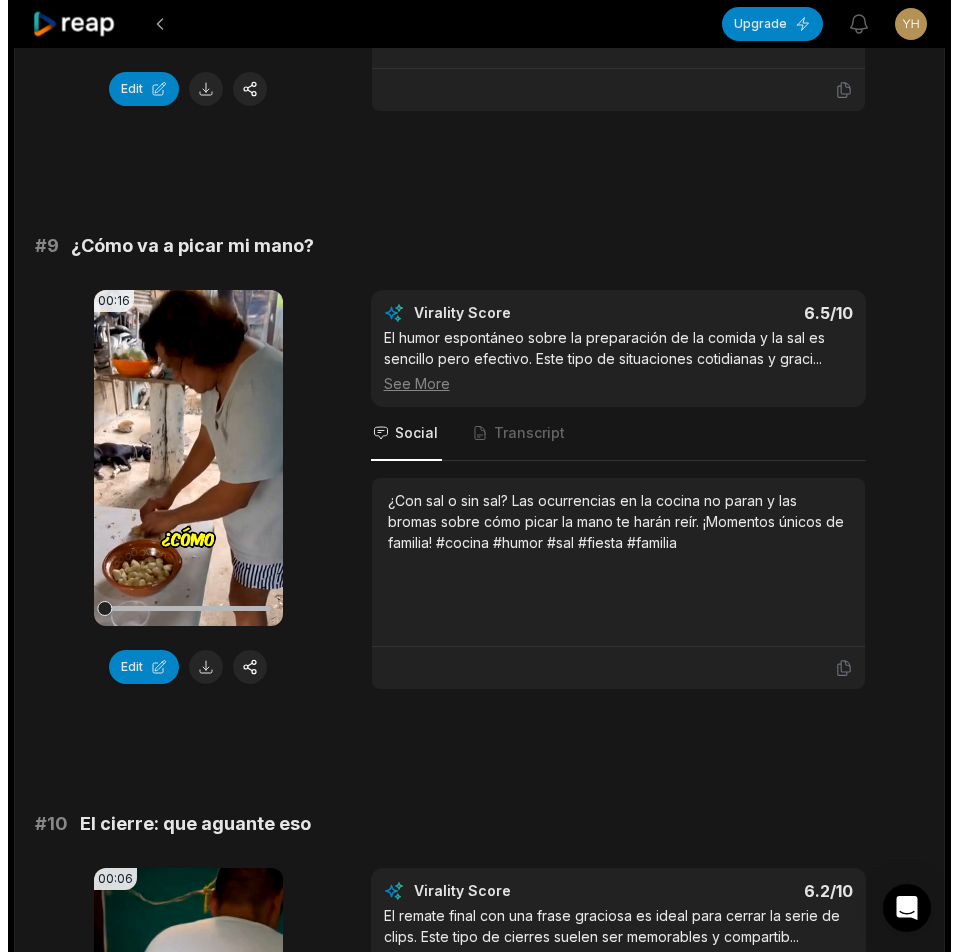 scroll, scrollTop: 0, scrollLeft: 0, axis: both 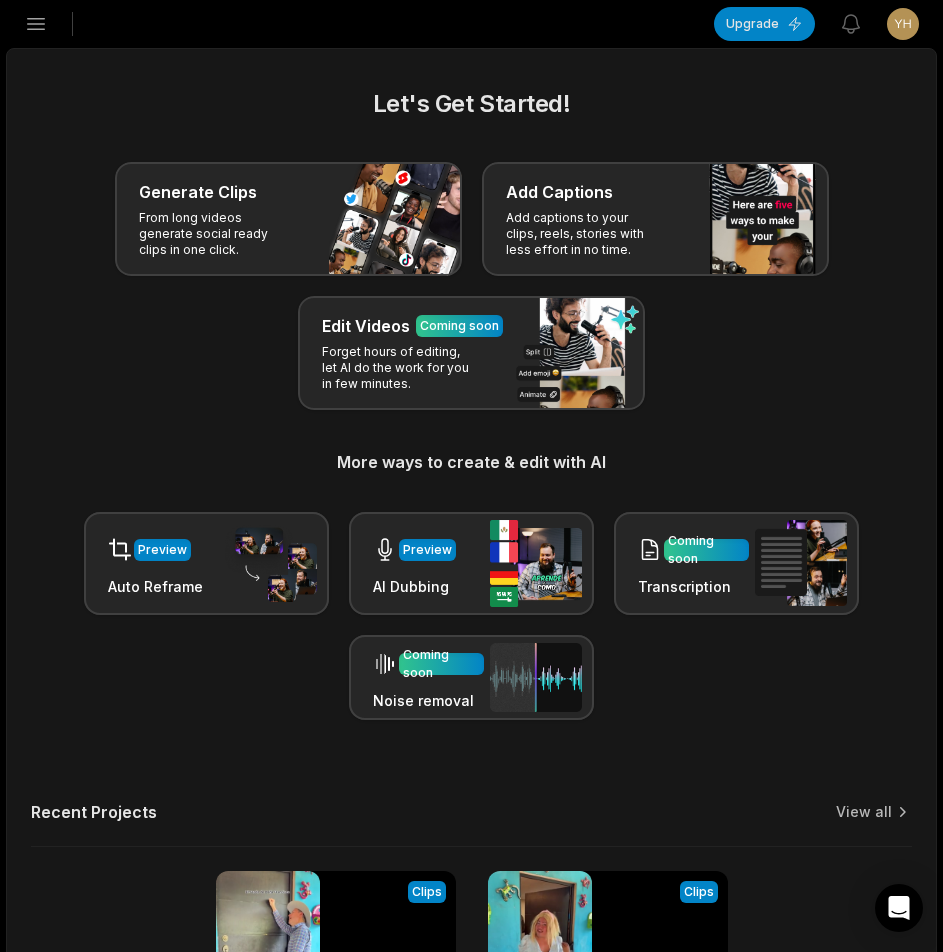 click 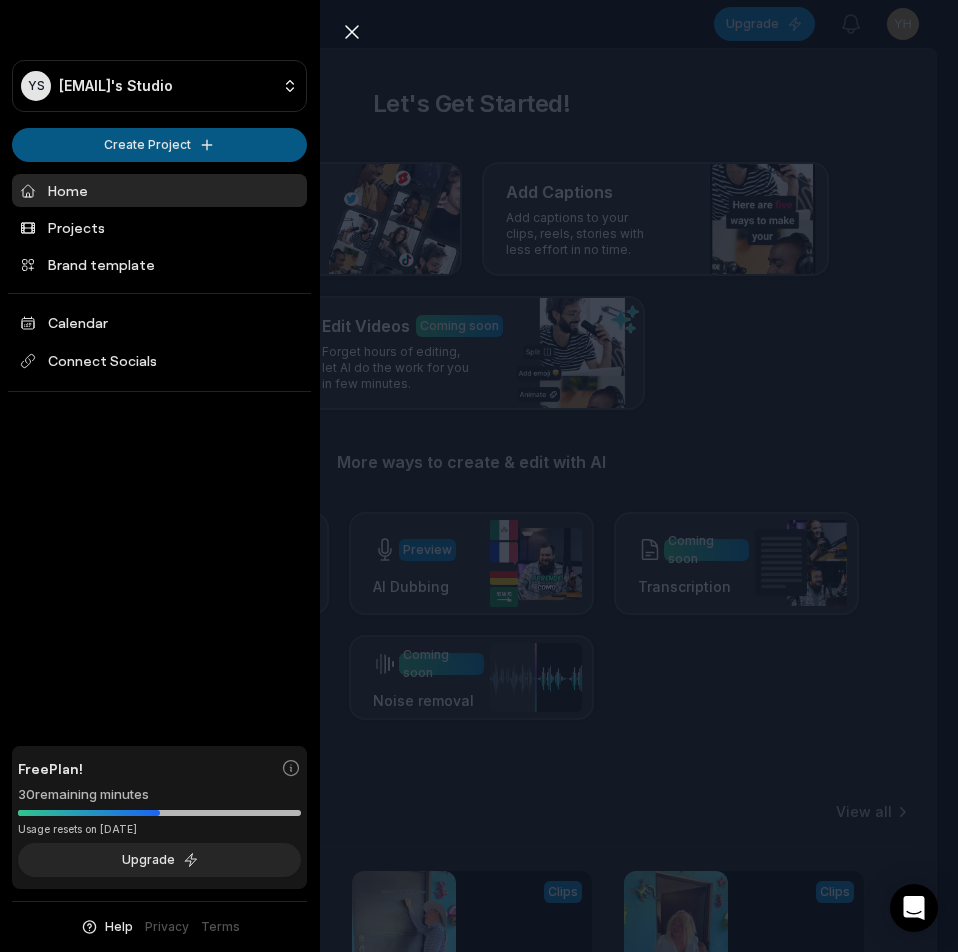 click on "YS Yhixfzgh@telegmail.com's Studio Create Project Home Projects Brand template Calendar Connect Socials Free  Plan! 30  remaining minutes *Usage resets on September 2, 2025 Upgrade Help Privacy Terms Open sidebar Upgrade View notifications Open user menu   Let's Get Started! Generate Clips From long videos generate social ready clips in one click. Add Captions Add captions to your clips, reels, stories with less effort in no time. Edit Videos Coming soon Forget hours of editing, let AI do the work for you in few minutes. More ways to create & edit with AI Preview Auto Reframe Preview AI Dubbing Coming soon Transcription Coming soon Noise removal Recent Projects View all View Clips Clips 09:08 Los preparativos para el cumpleaños de mi Mamá Doña Vero Open options 35 minutes ago View Clips Clips 10:02 Mi marido llegó hasta las chanclas y sin ni un quinto Open options an hour ago View Clips Clips 11:26 La gente piensa que mi matrimonio es color de rosas Open options 3 hours ago Made with   in San Francisco" at bounding box center (479, 476) 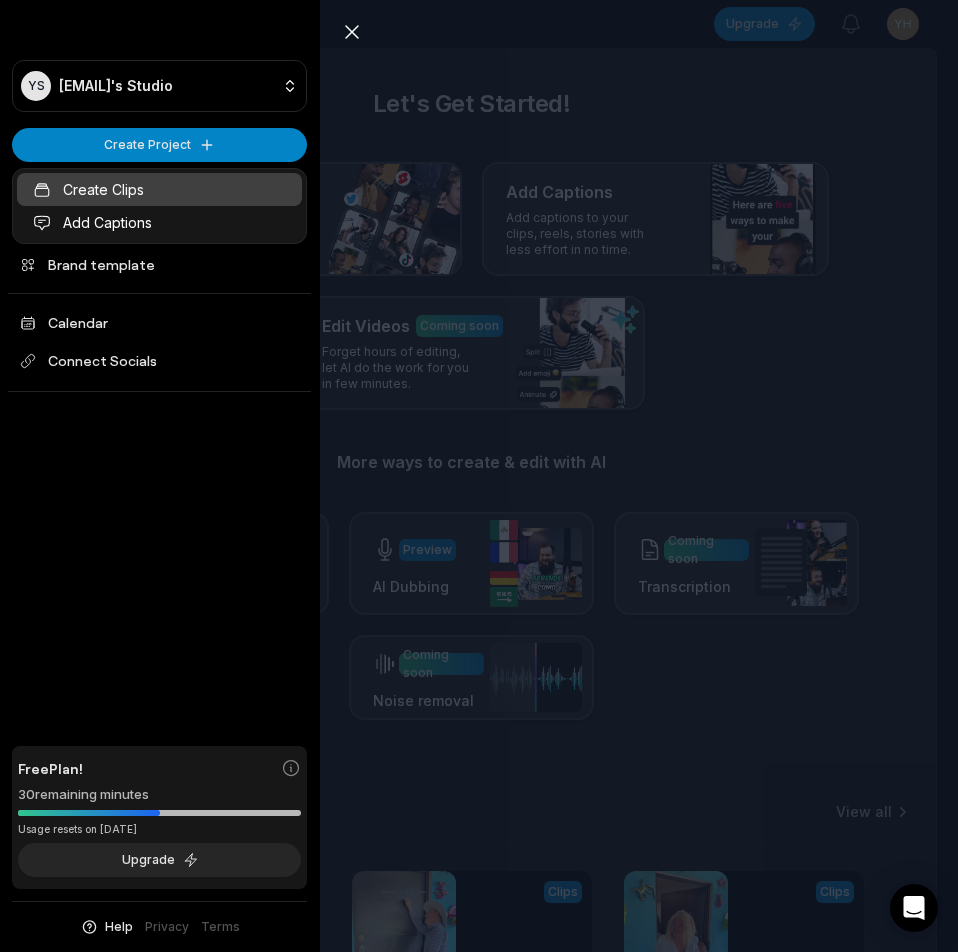 click on "Create Clips" at bounding box center [159, 189] 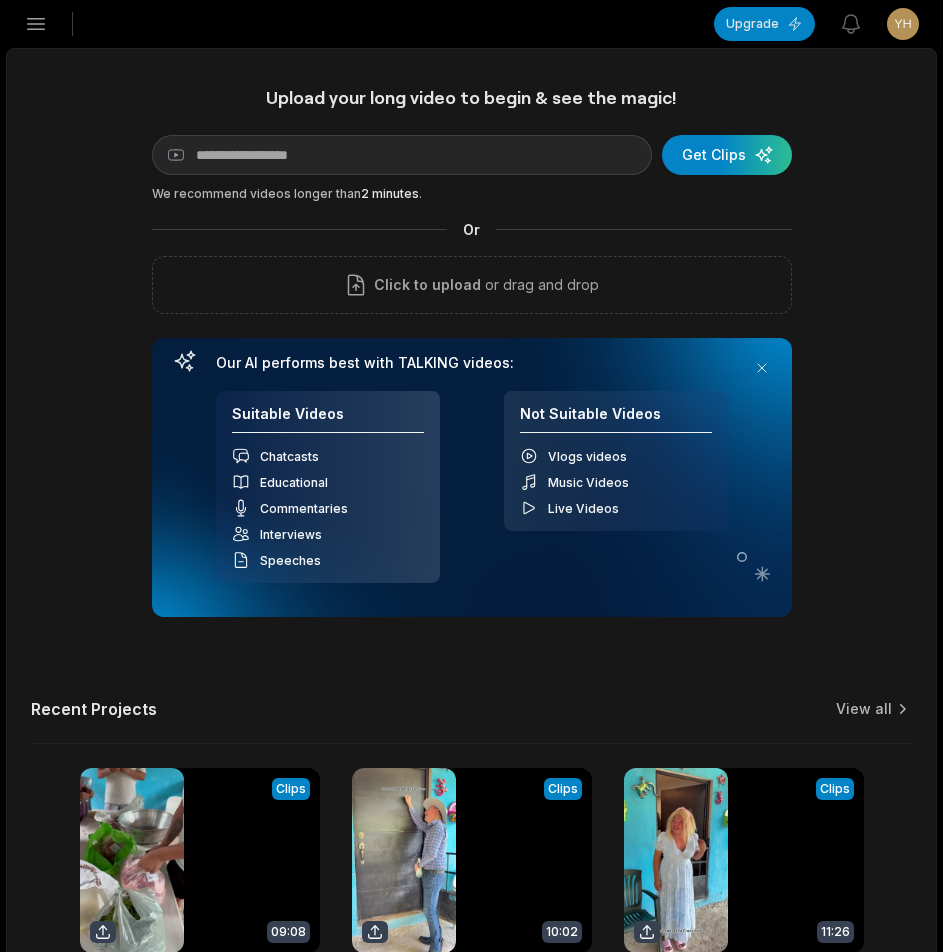 scroll, scrollTop: 0, scrollLeft: 0, axis: both 